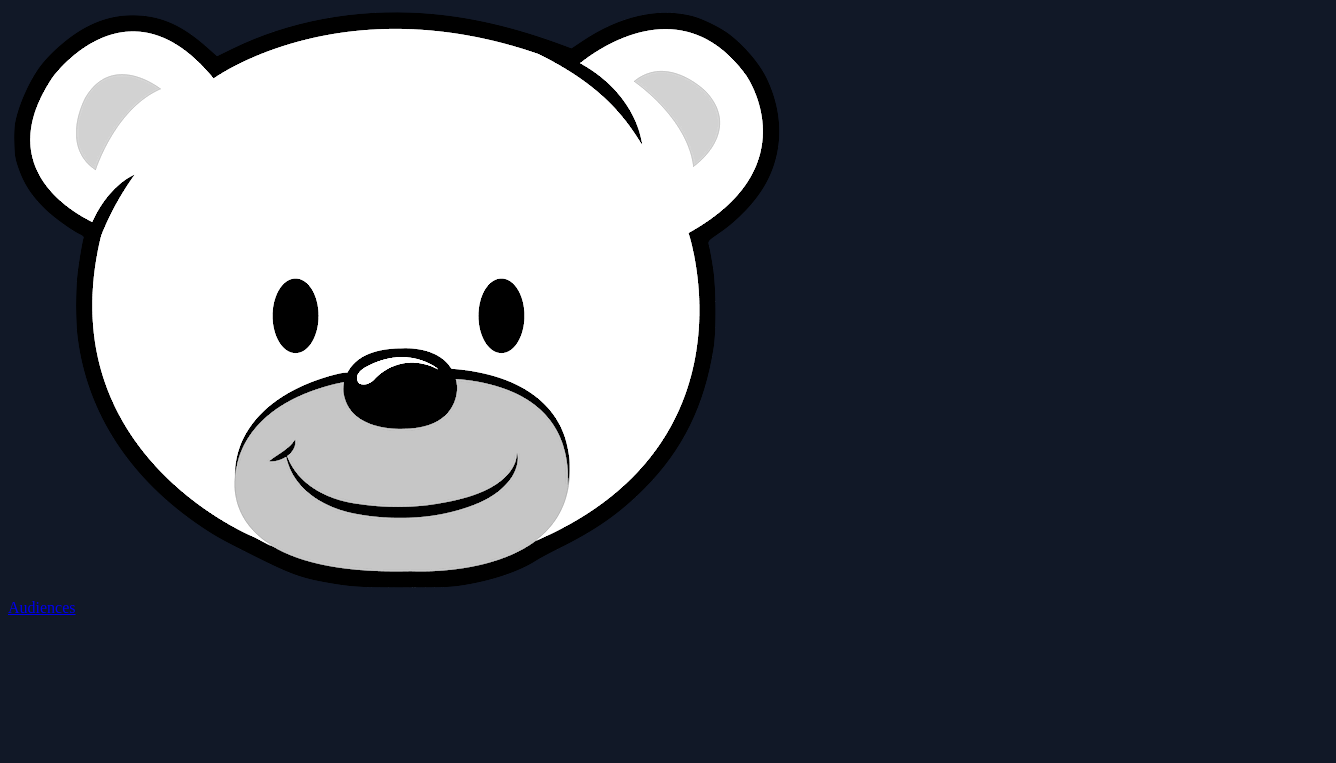 scroll, scrollTop: 0, scrollLeft: 0, axis: both 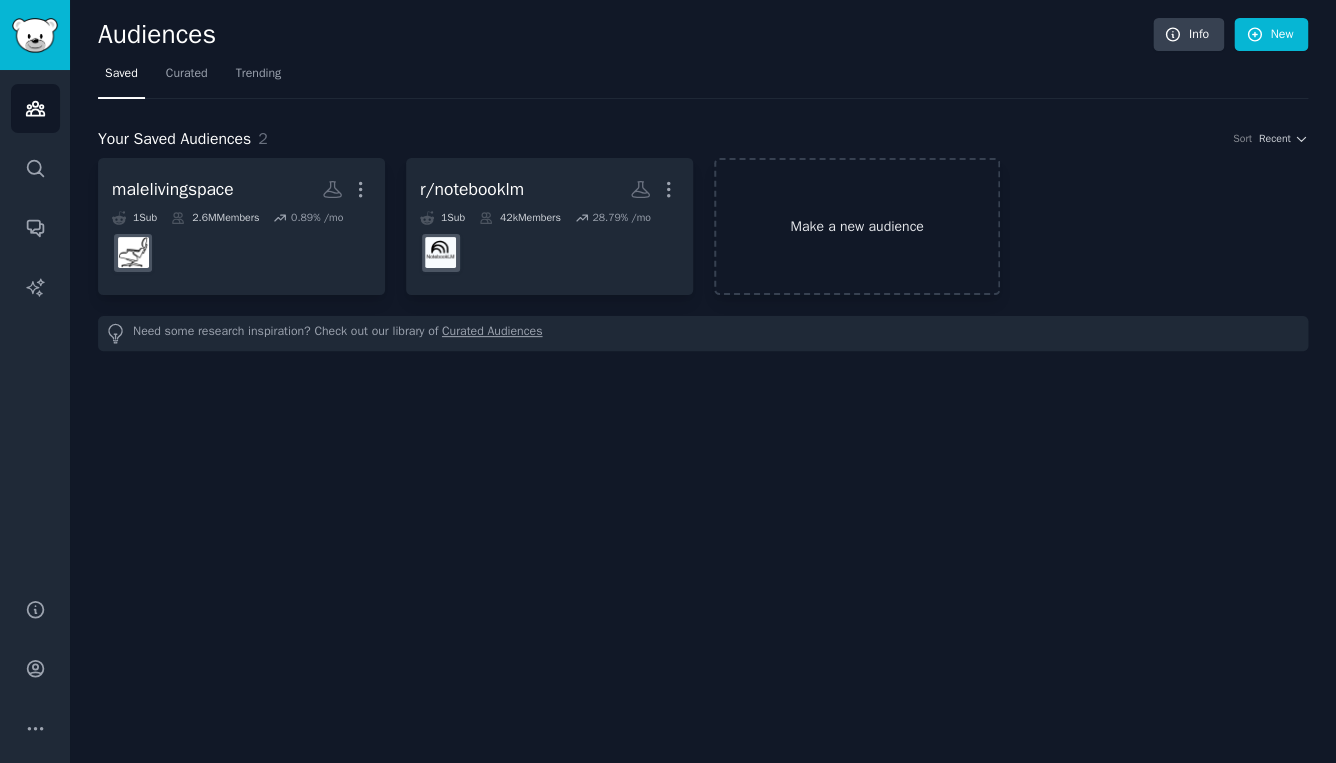 click on "Make a new audience" at bounding box center (857, 226) 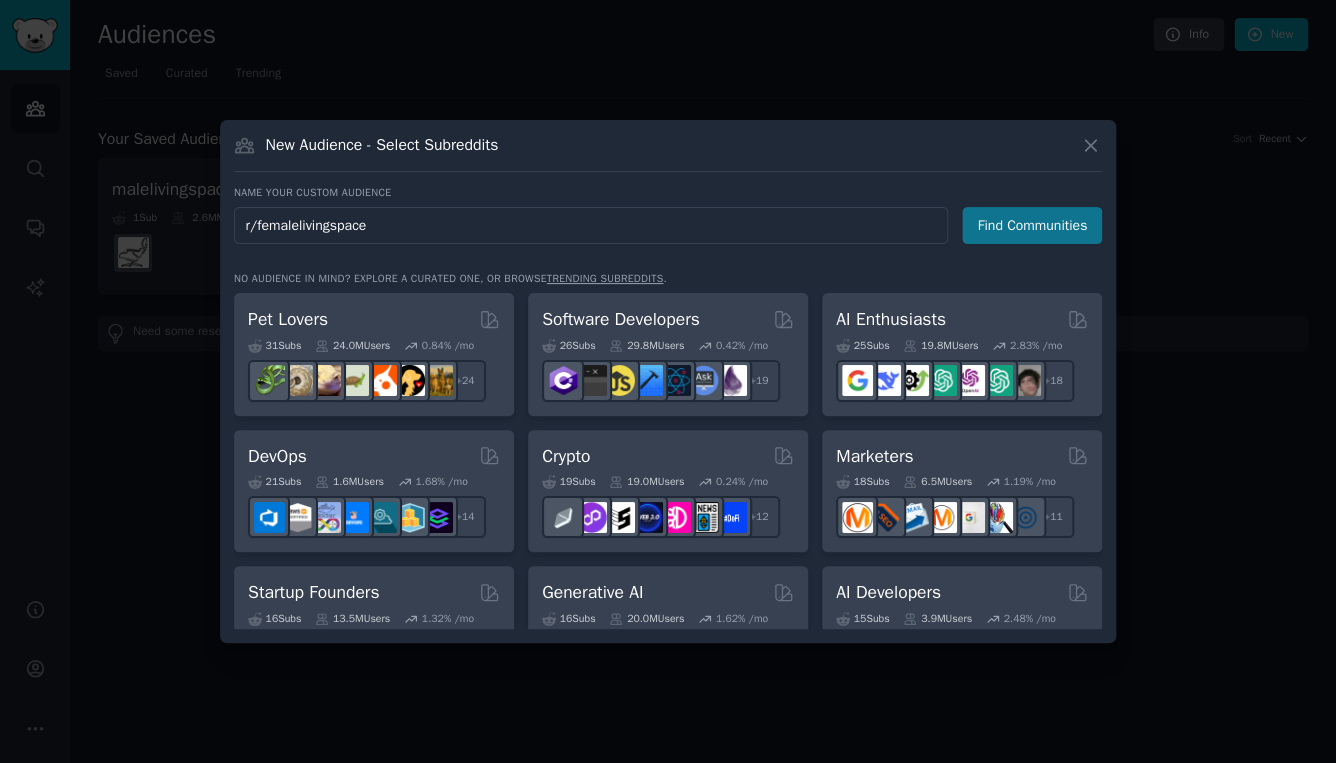 type on "r/femalelivingspace" 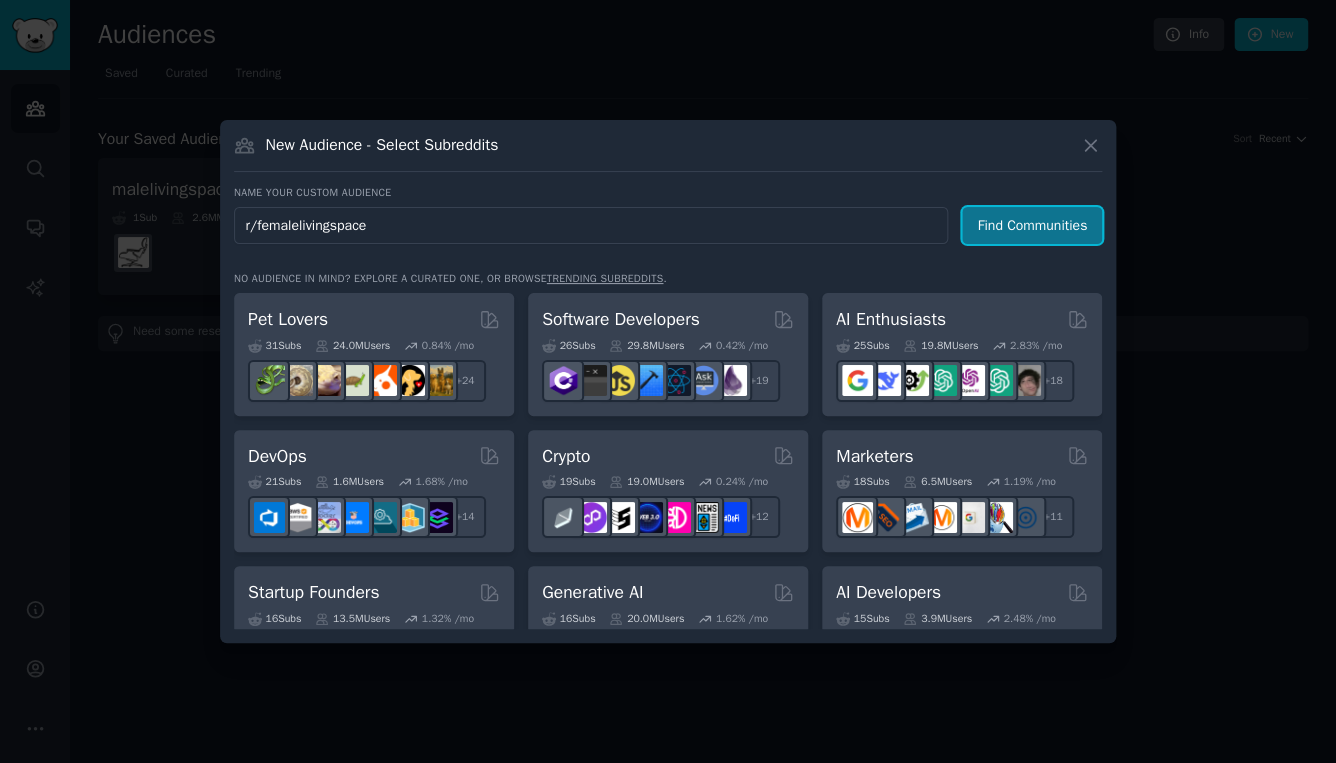 click on "Find Communities" at bounding box center (1032, 225) 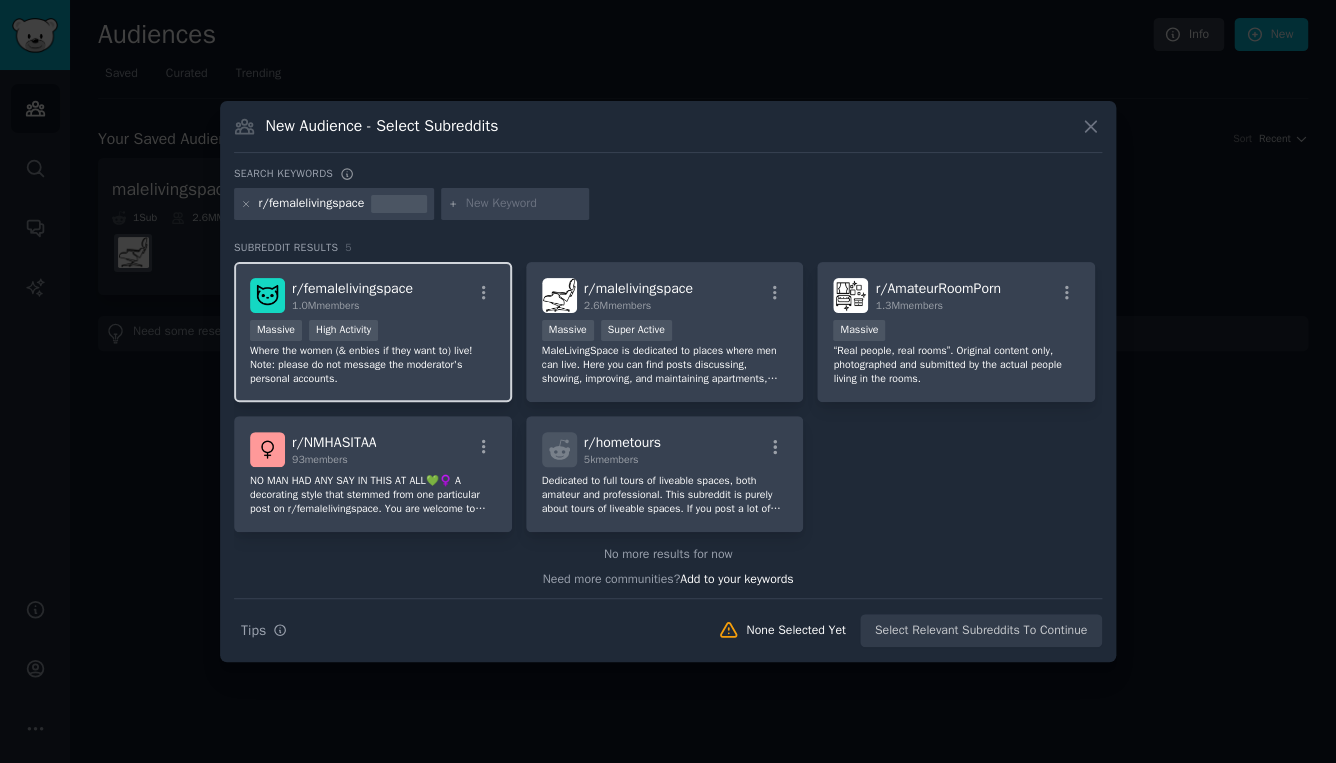 click on "1.0M  members" at bounding box center [352, 306] 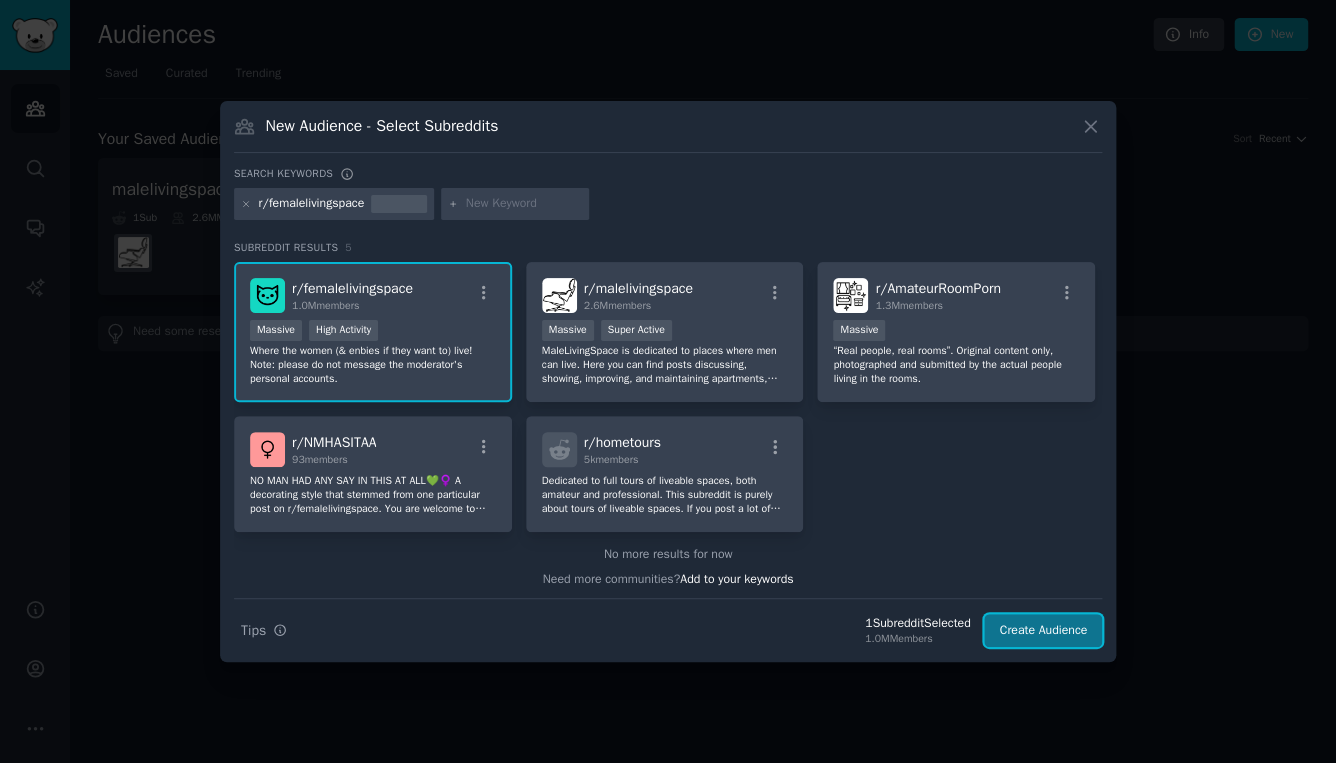 click on "Create Audience" at bounding box center (1043, 631) 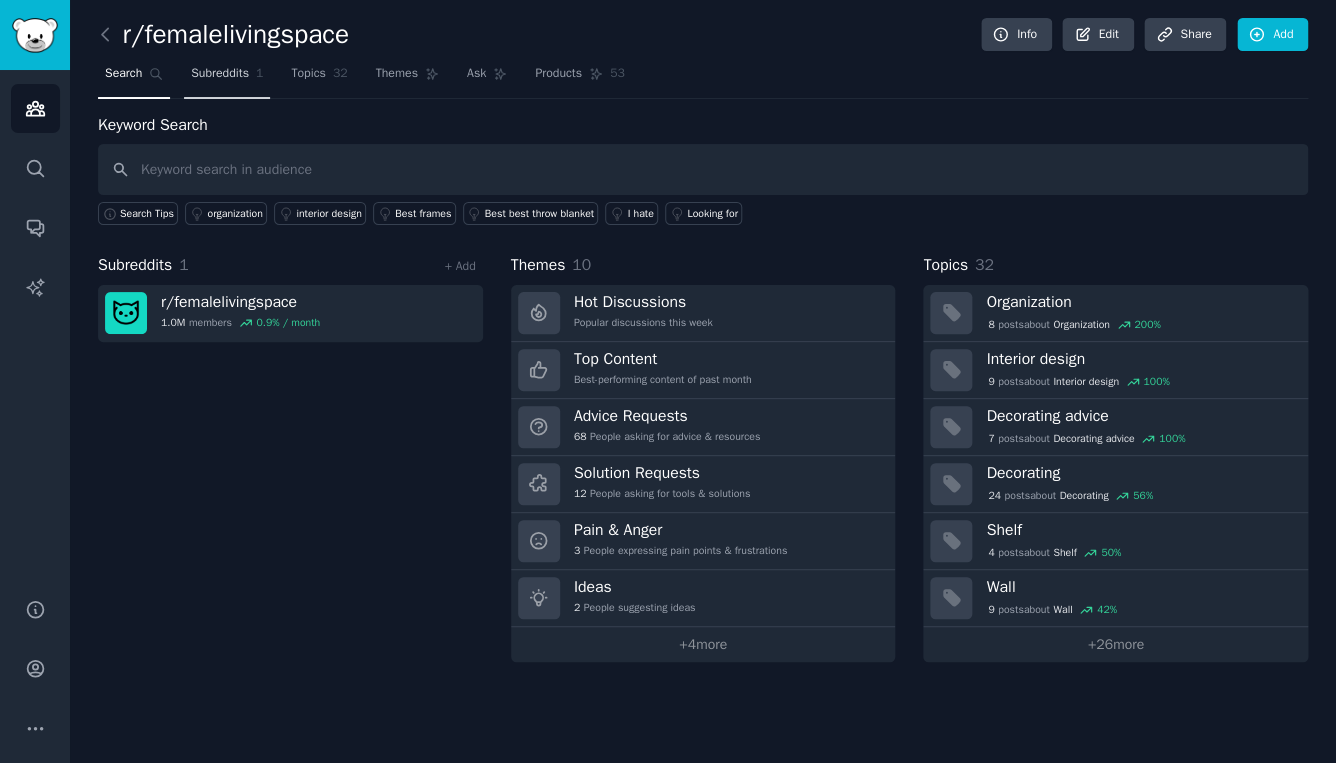 click on "Subreddits 1" at bounding box center [227, 78] 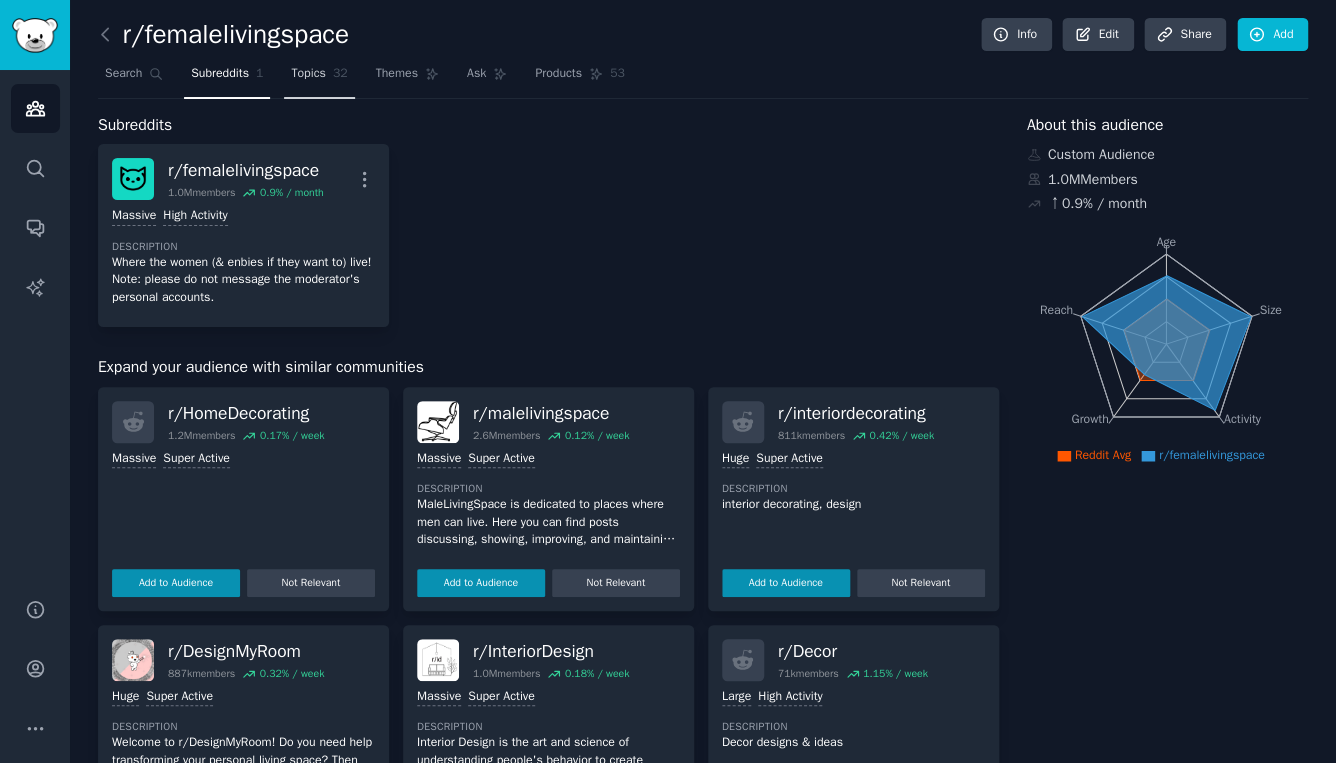 click on "Topics" at bounding box center (308, 74) 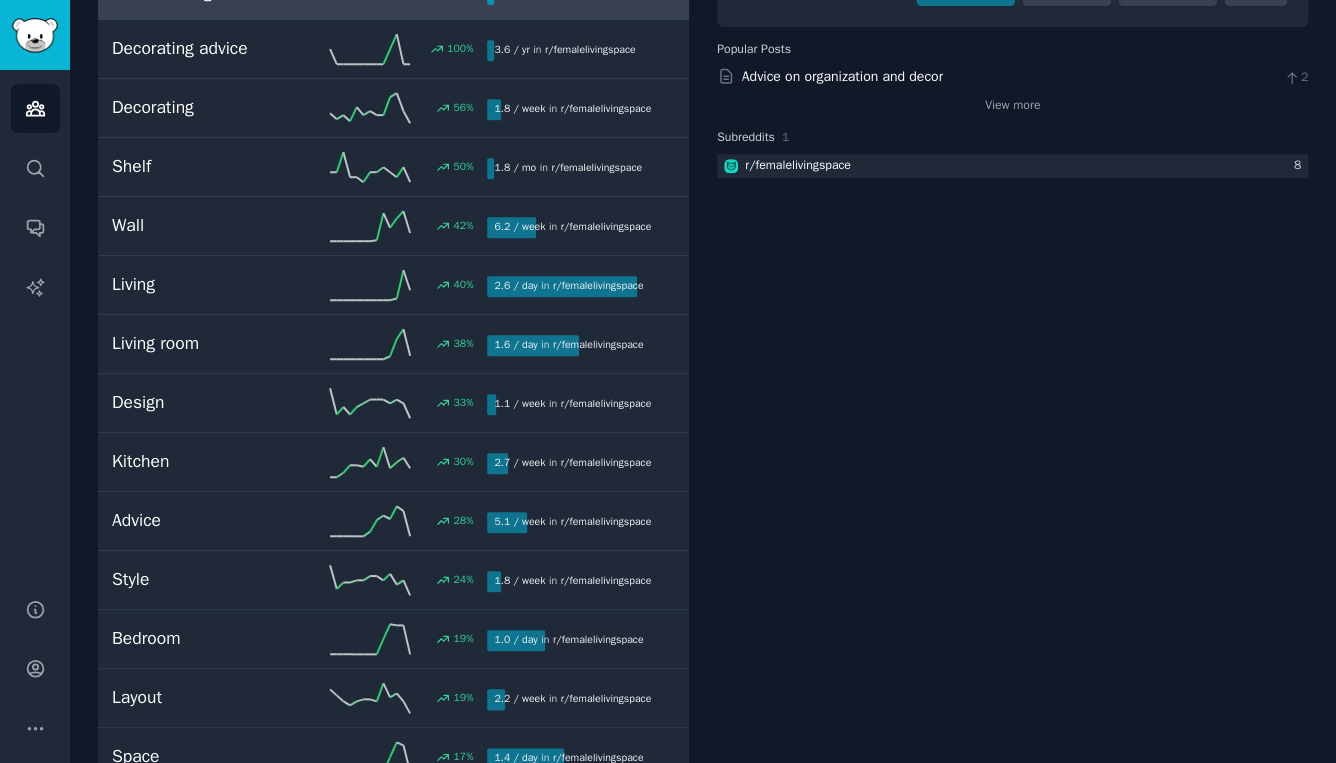 scroll, scrollTop: 0, scrollLeft: 0, axis: both 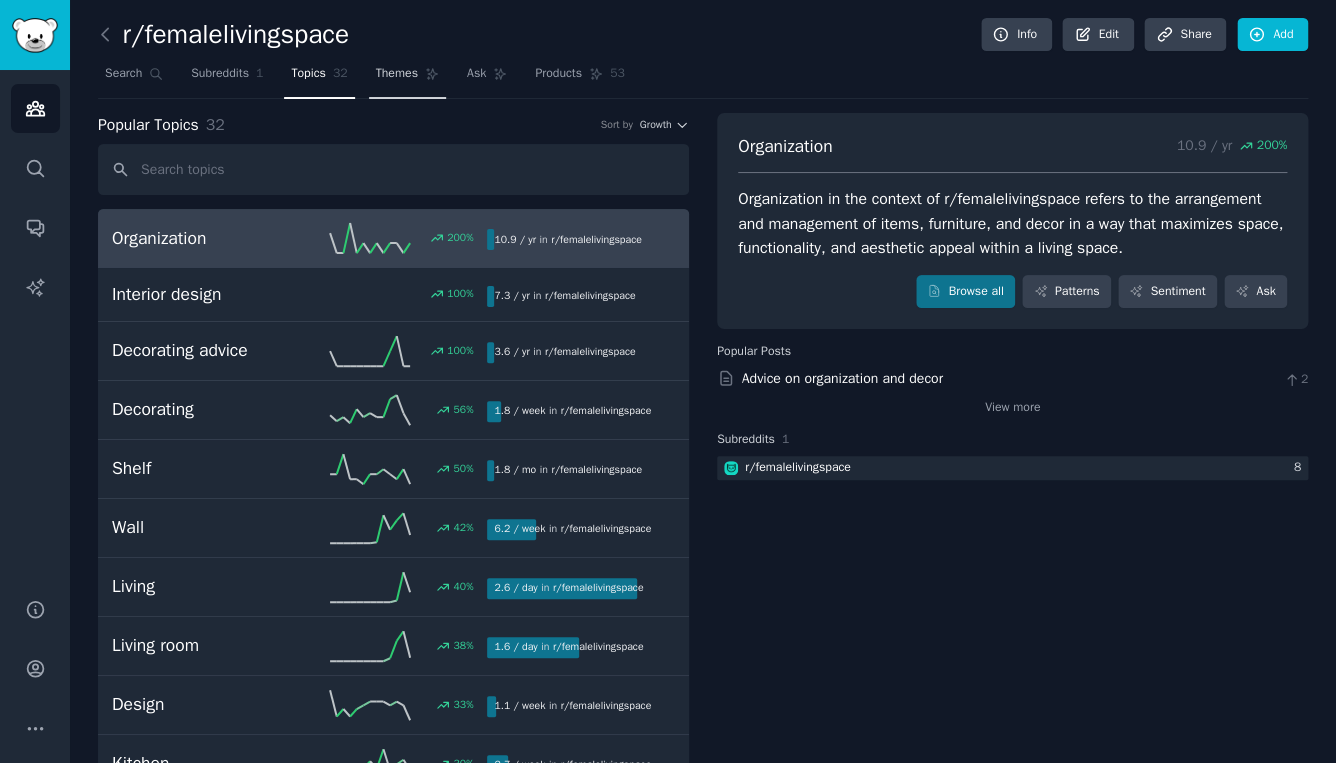 click on "Themes" at bounding box center [407, 78] 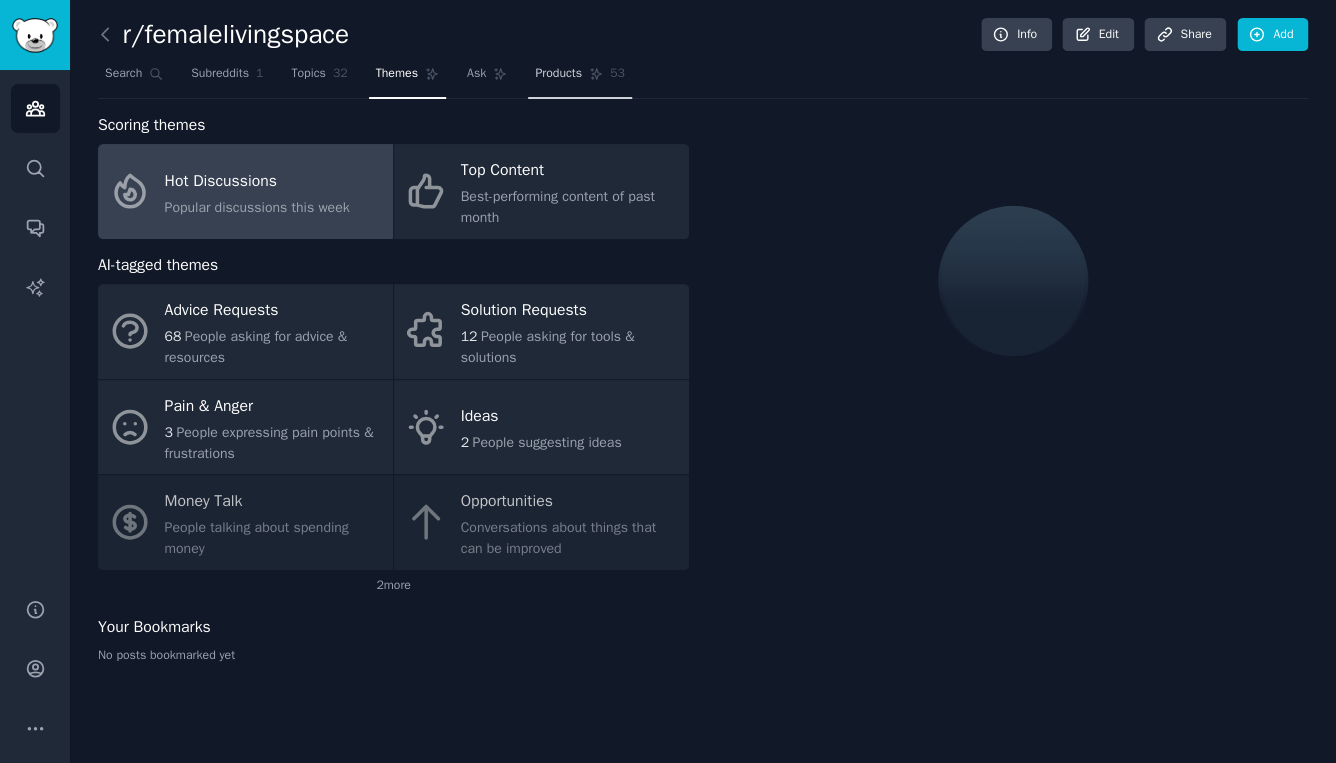 click on "Products" at bounding box center (558, 74) 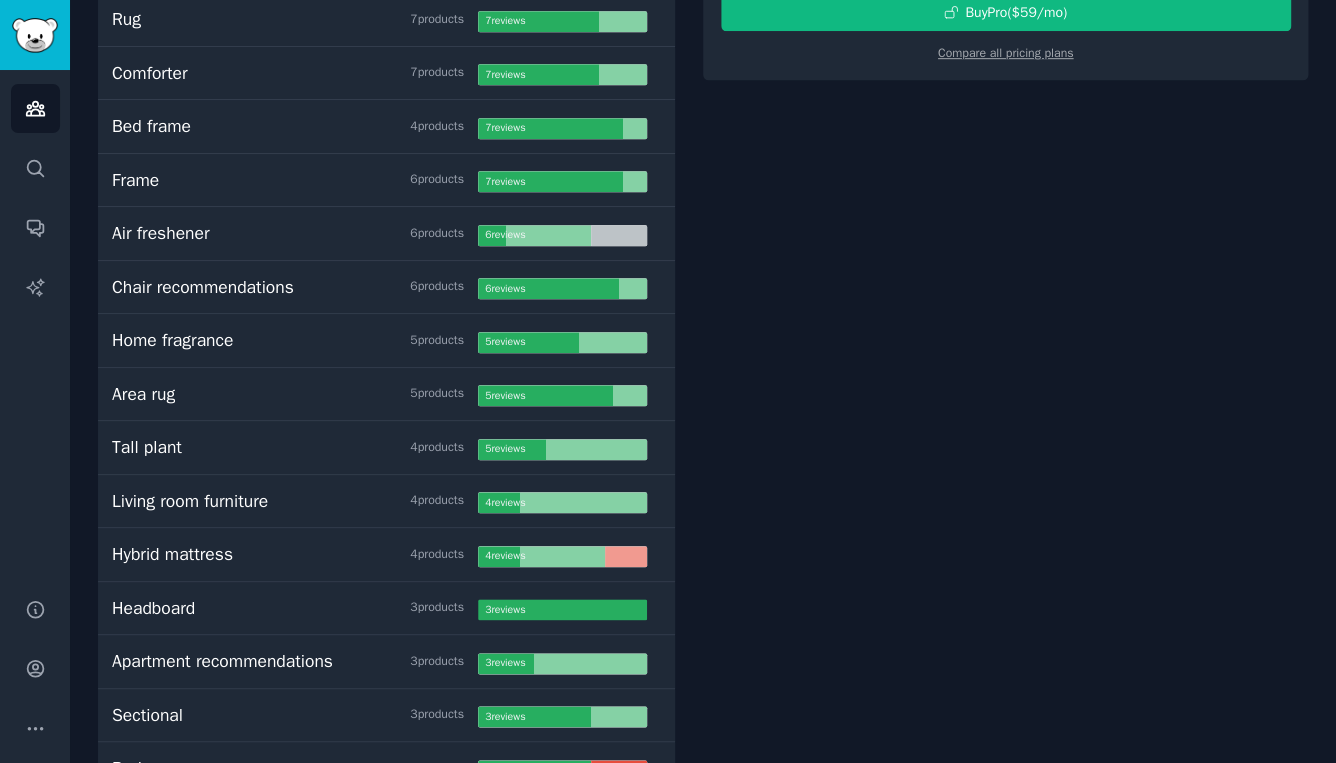 scroll, scrollTop: 0, scrollLeft: 0, axis: both 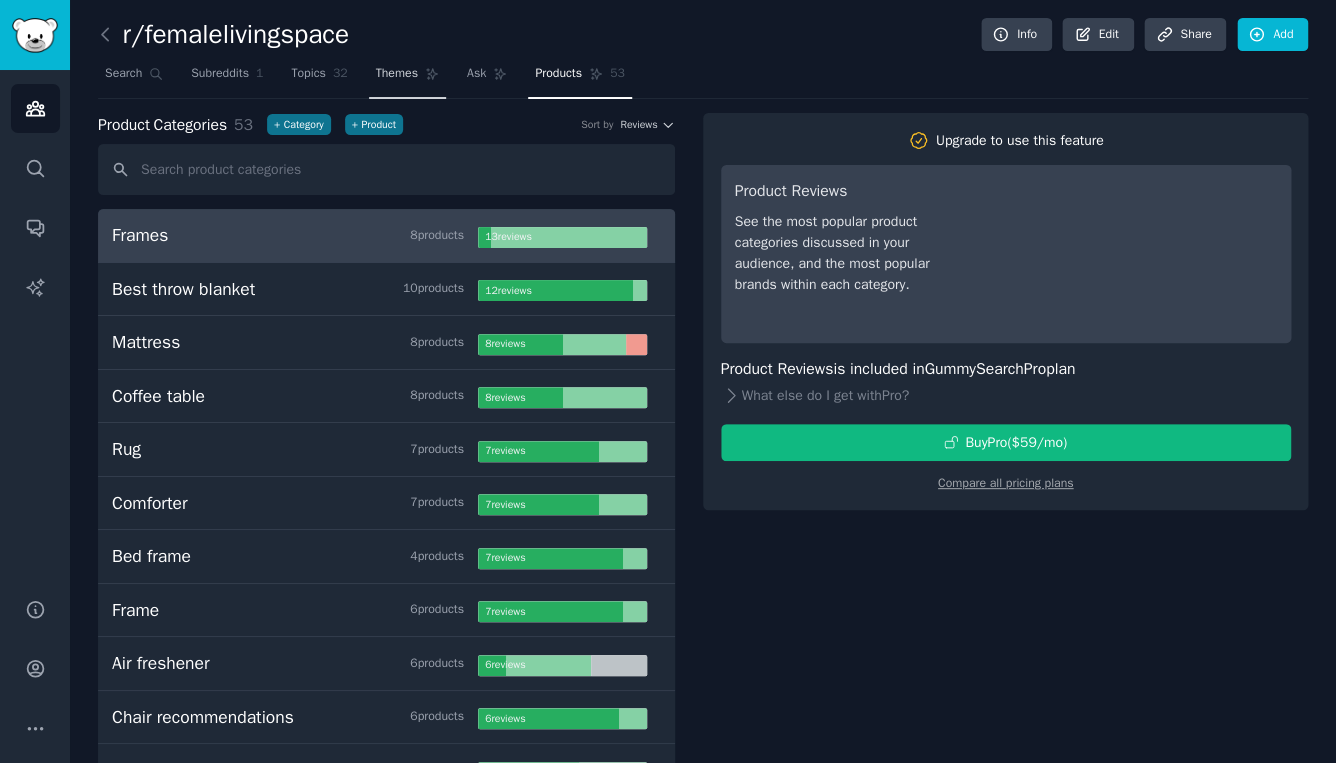 click on "Themes" at bounding box center (397, 74) 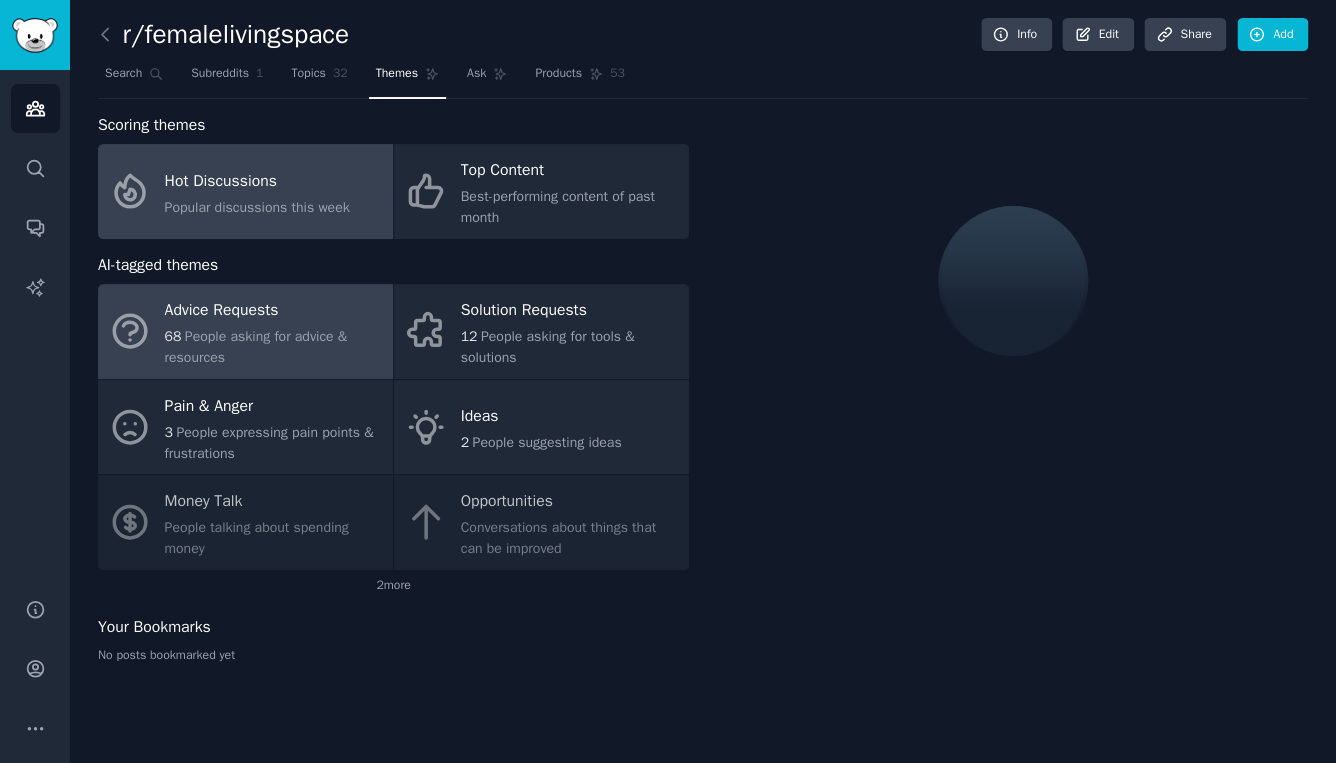 click on "Advice Requests" at bounding box center [274, 311] 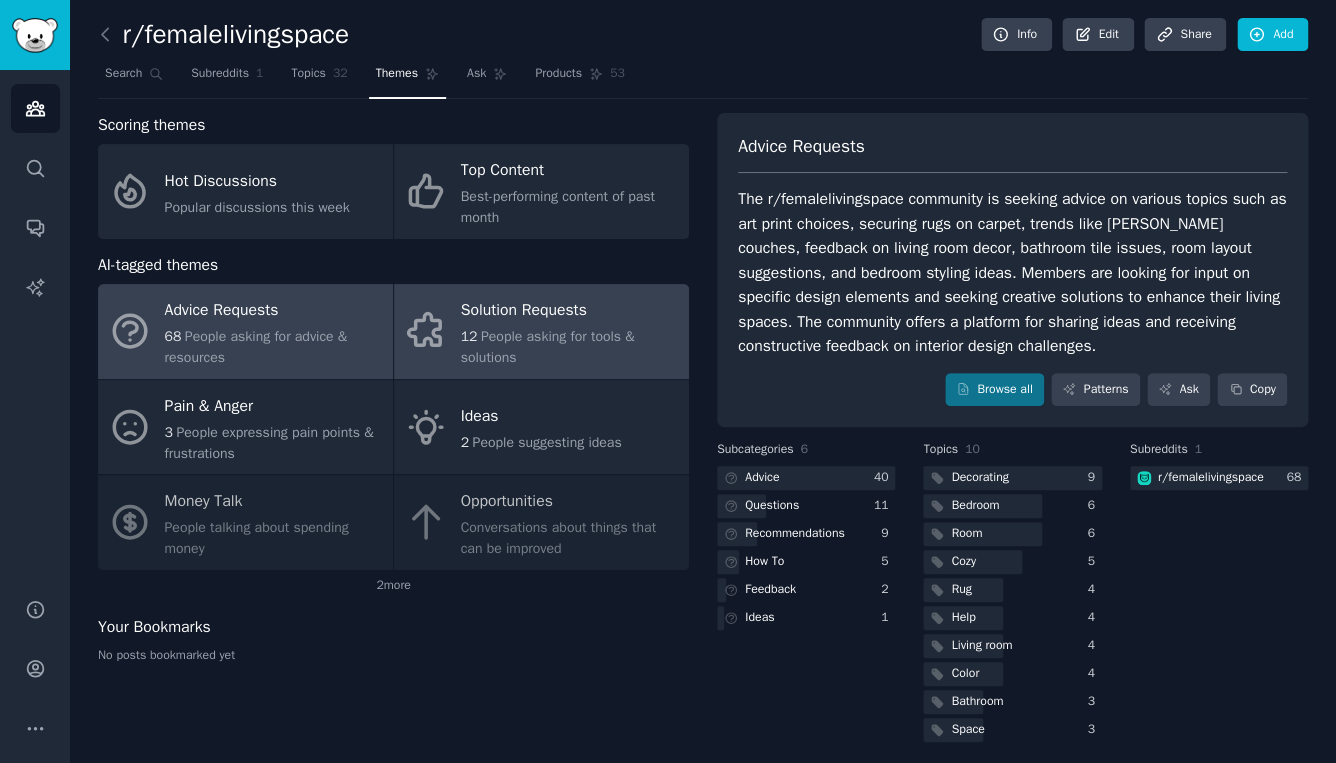 click on "People asking for tools & solutions" at bounding box center [548, 347] 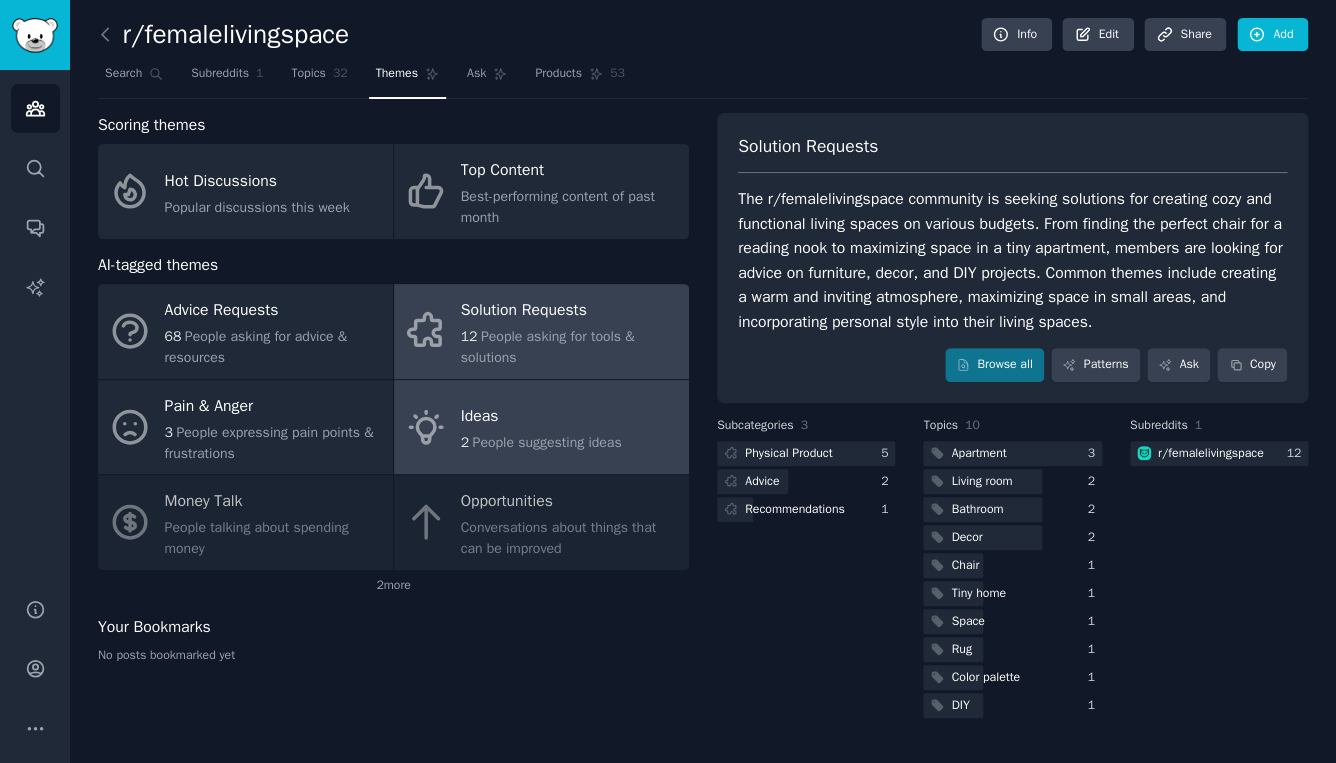 click on "Ideas 2 People suggesting ideas" at bounding box center (541, 427) 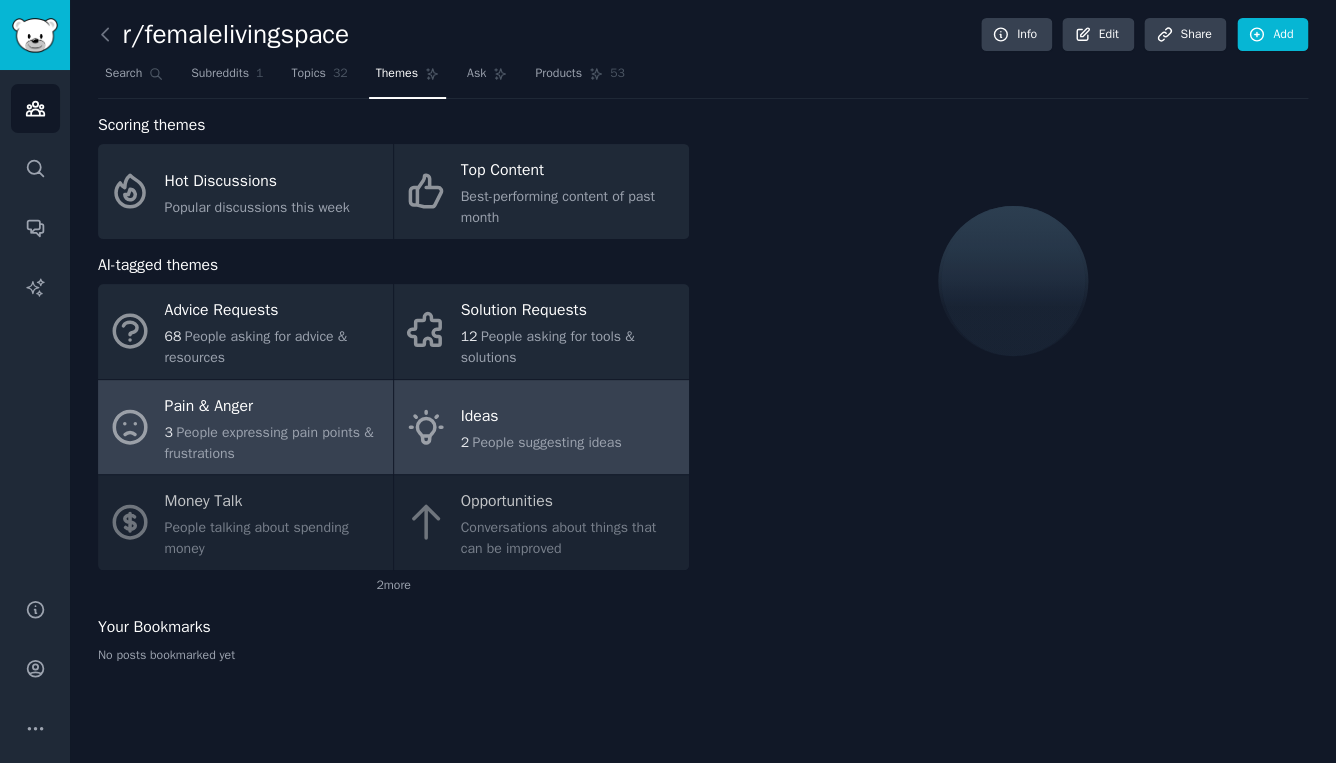 click on "3 People expressing pain points & frustrations" at bounding box center [274, 443] 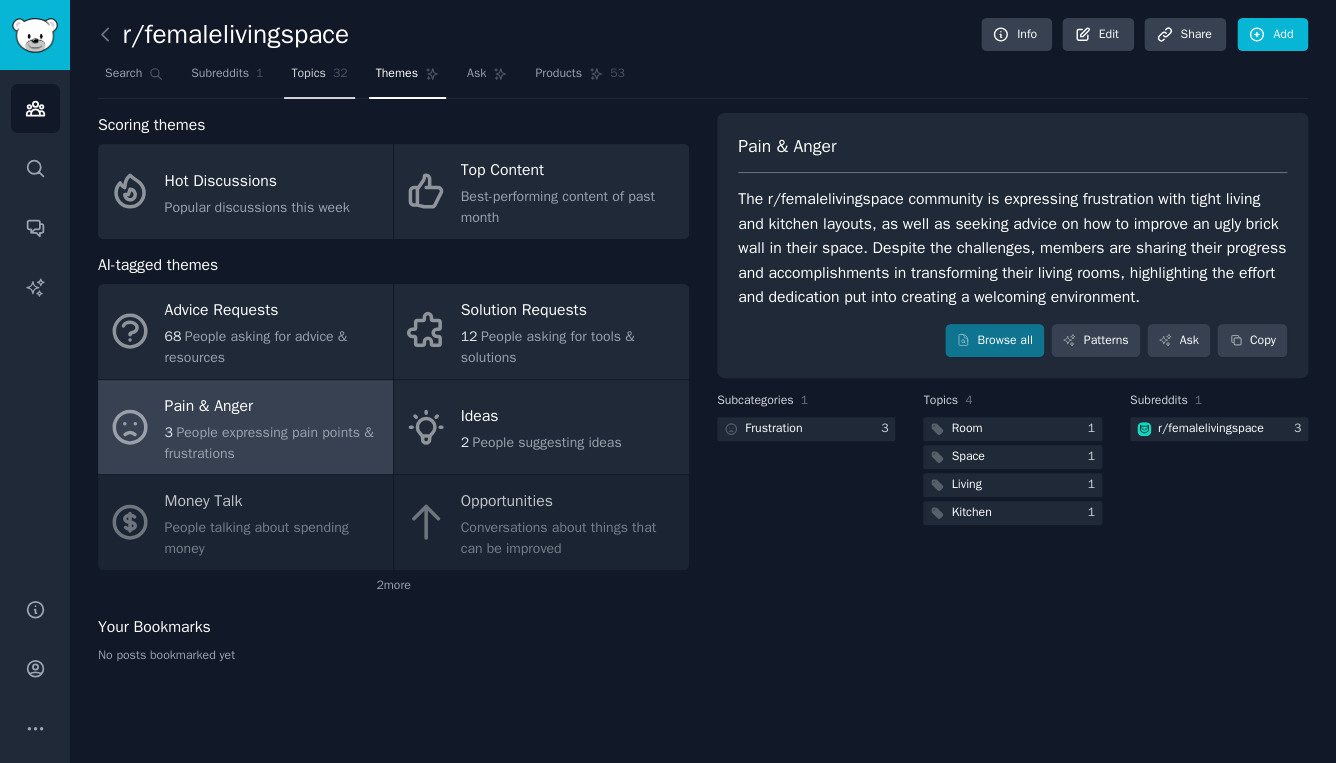click on "32" 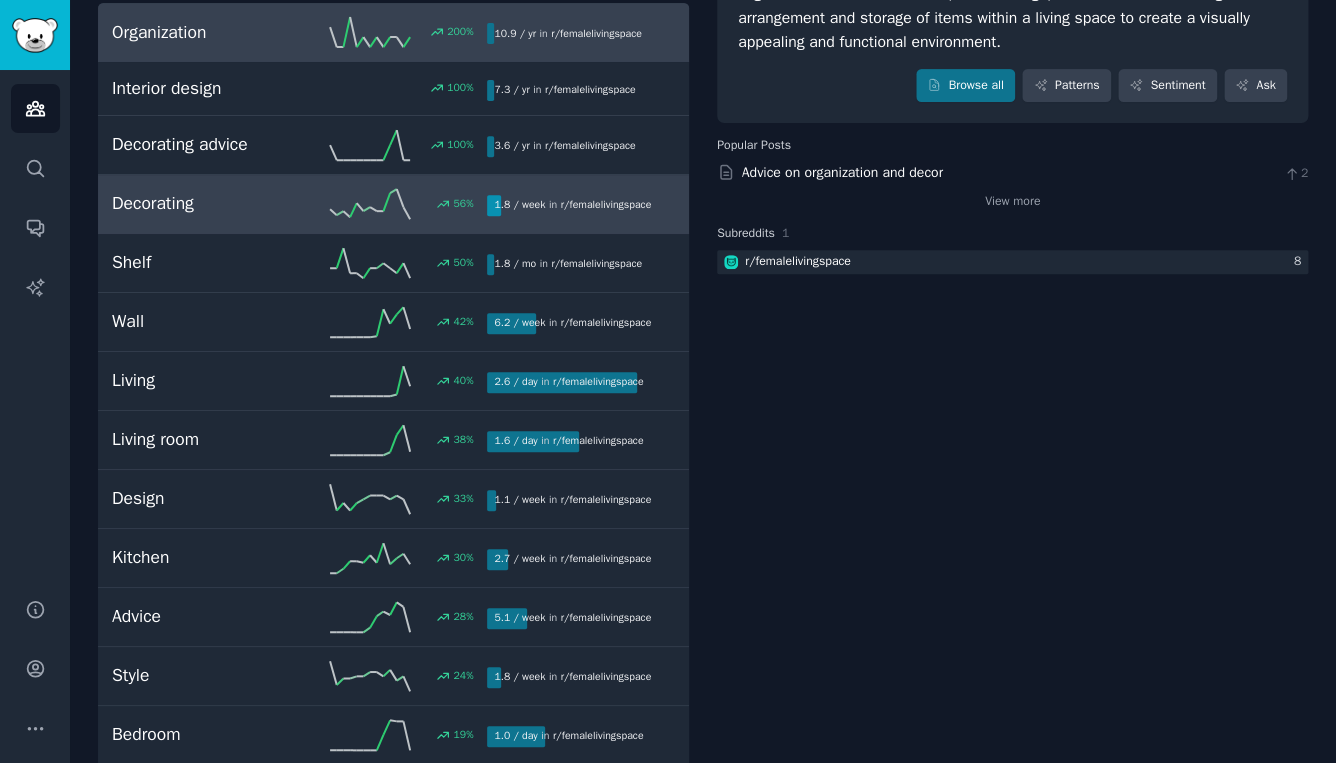 scroll, scrollTop: 208, scrollLeft: 0, axis: vertical 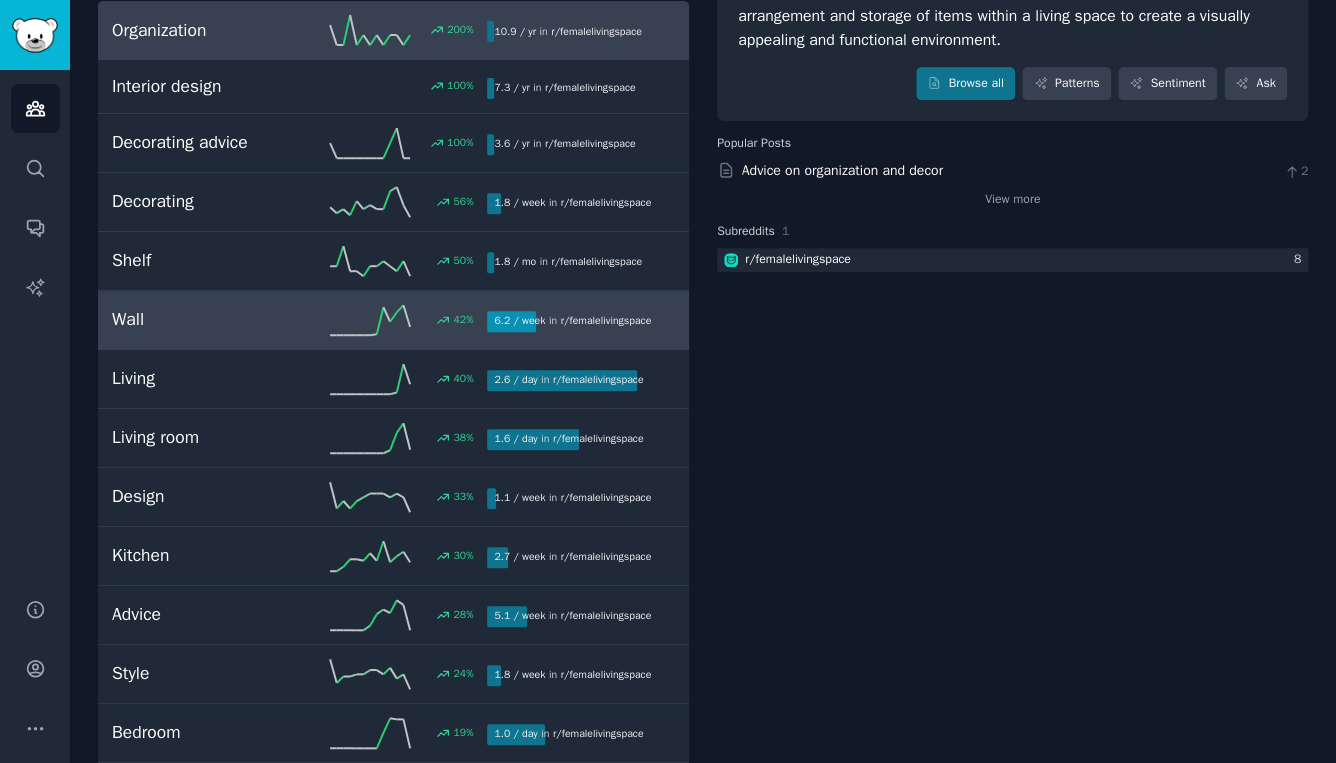 click on "Wall" at bounding box center [206, 319] 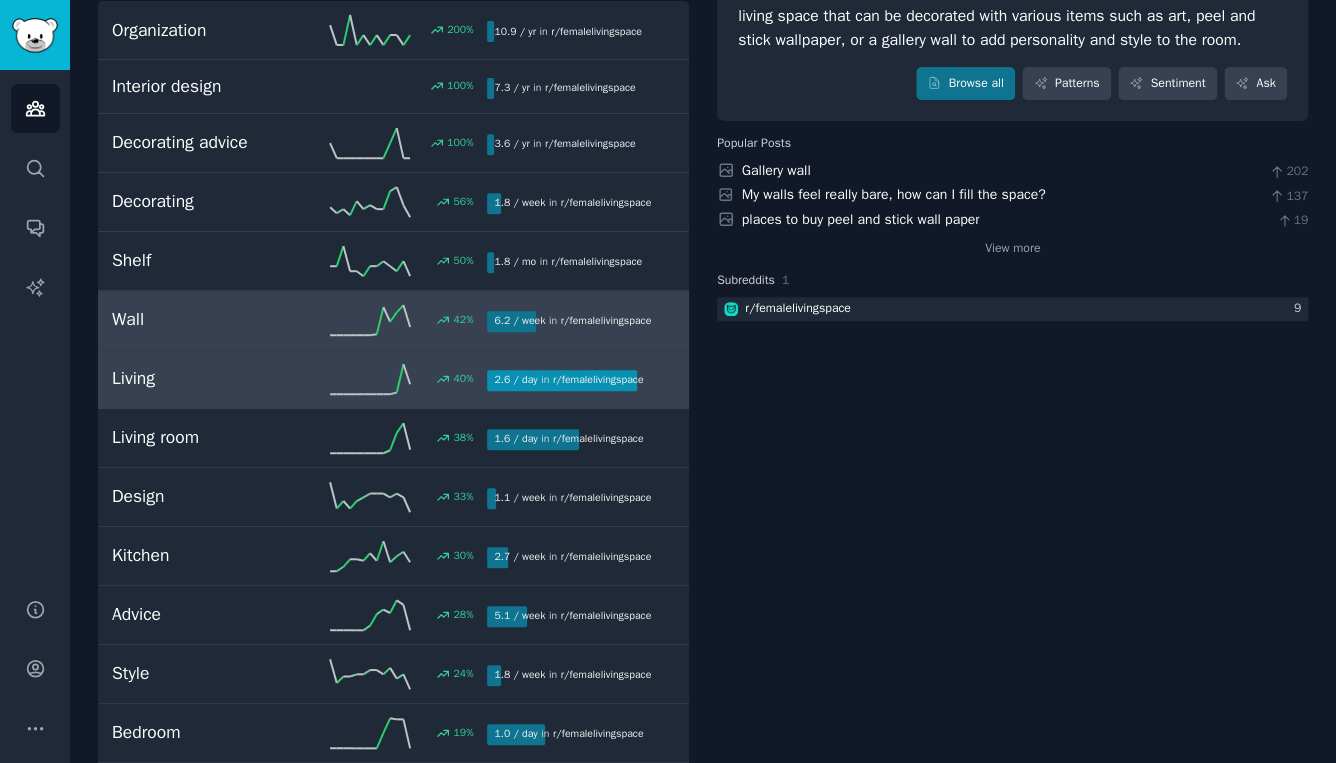scroll, scrollTop: 497, scrollLeft: 0, axis: vertical 